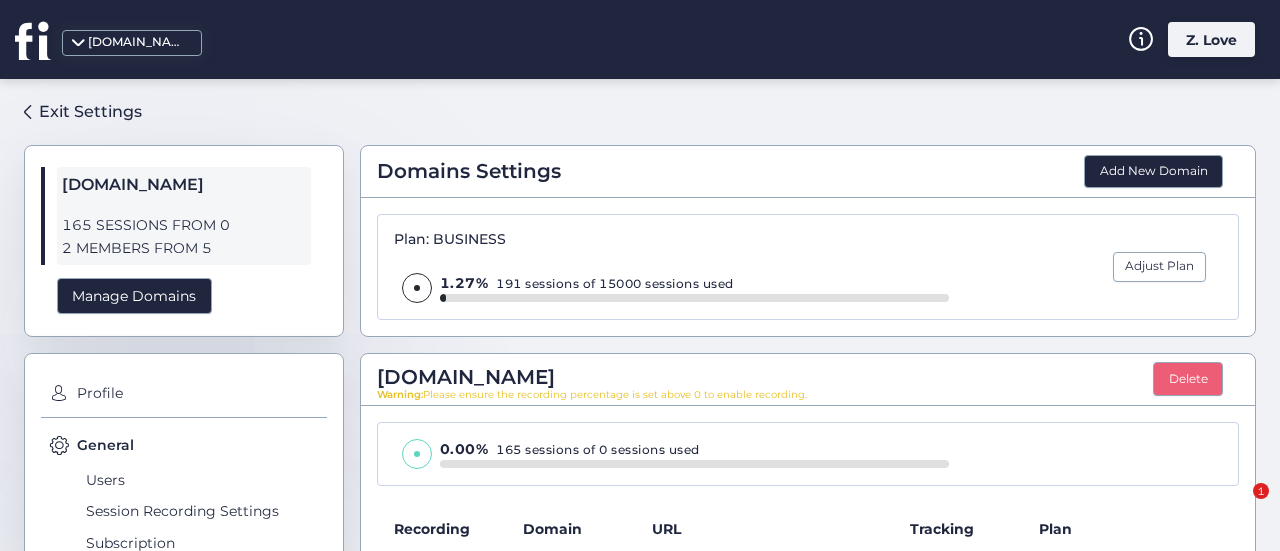 scroll, scrollTop: 0, scrollLeft: 0, axis: both 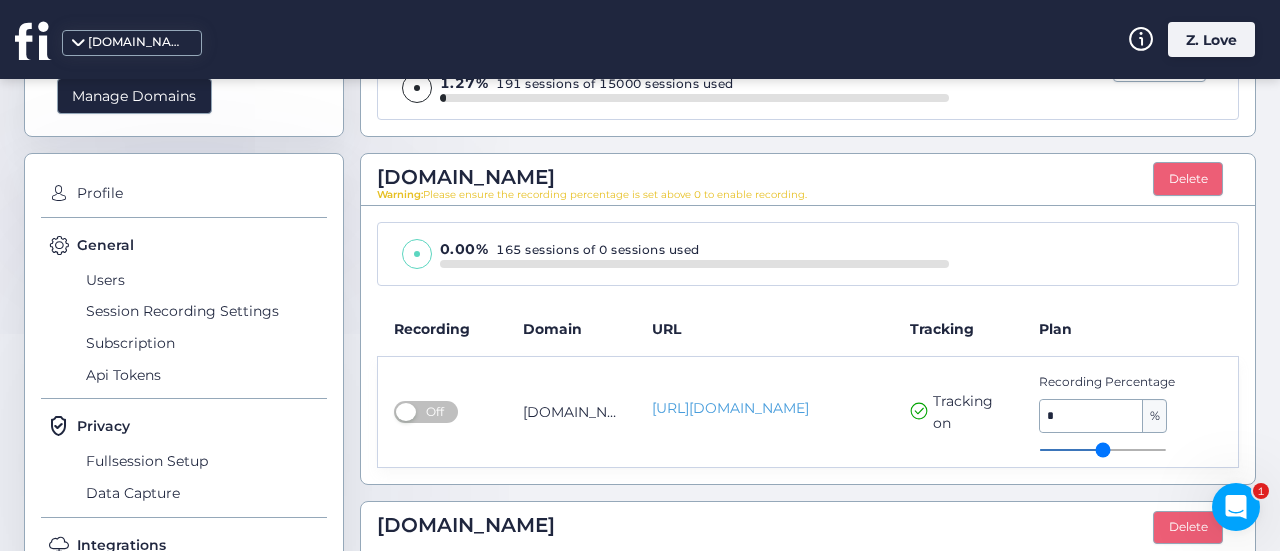 click 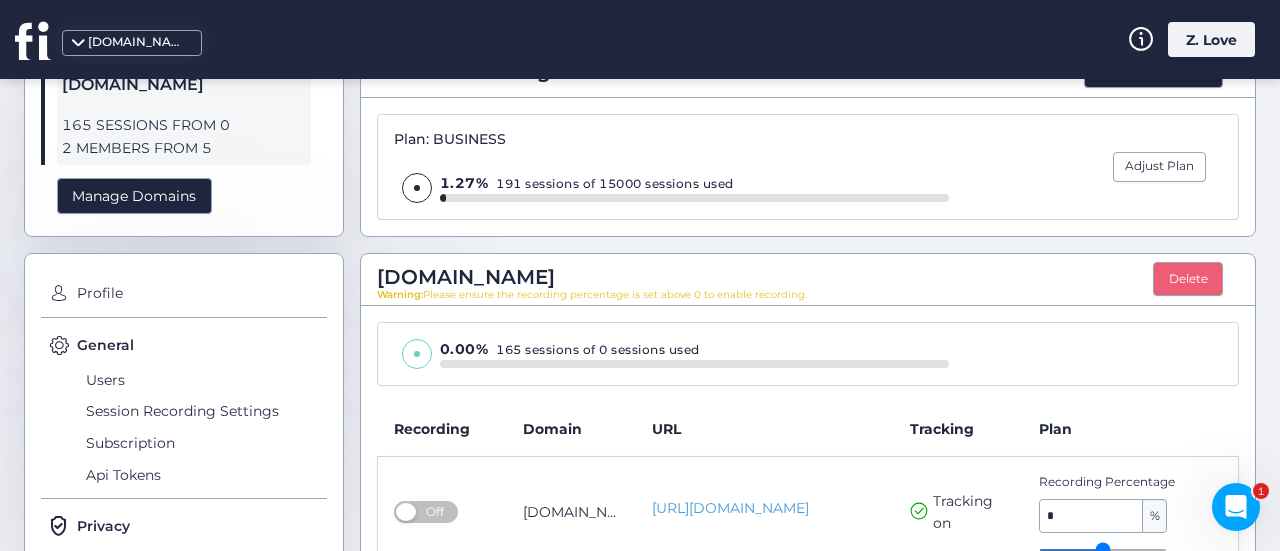 scroll, scrollTop: 0, scrollLeft: 0, axis: both 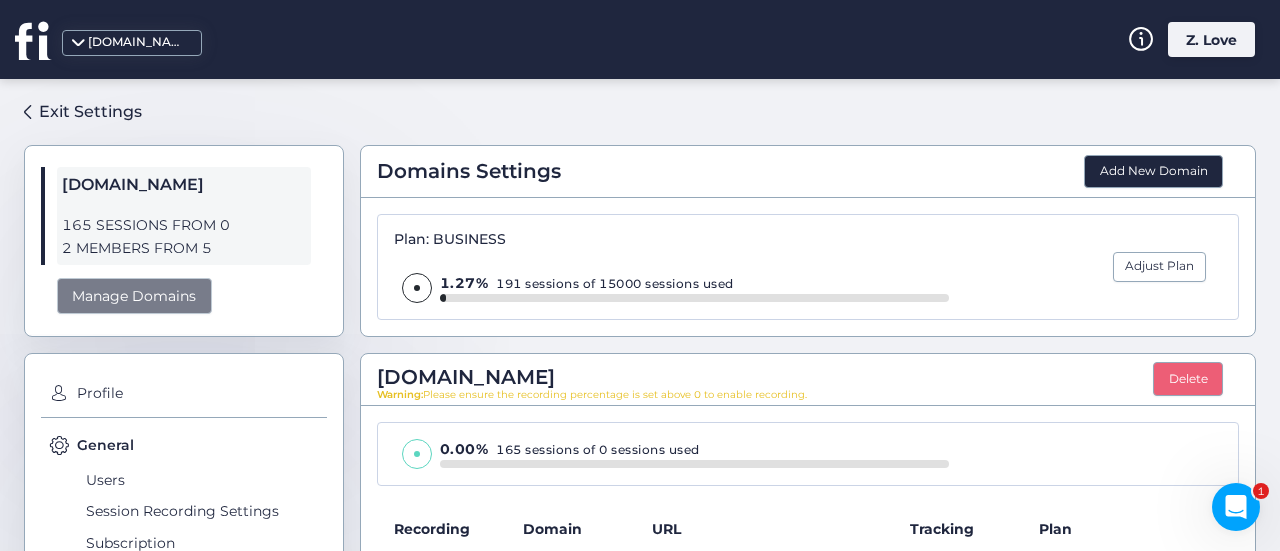 click on "Manage Domains" 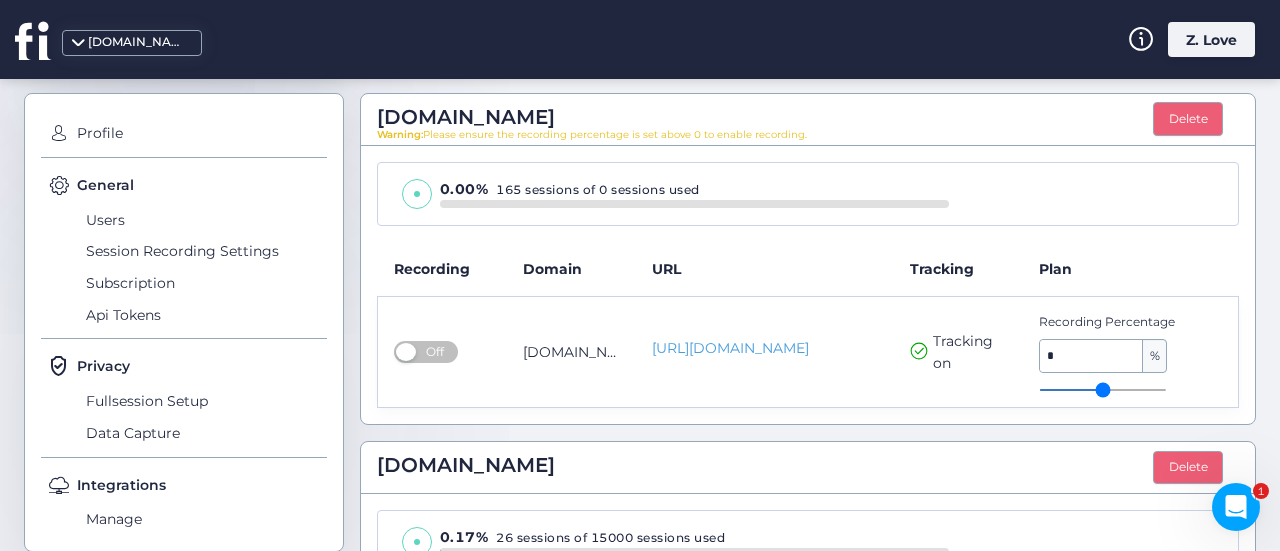 scroll, scrollTop: 291, scrollLeft: 0, axis: vertical 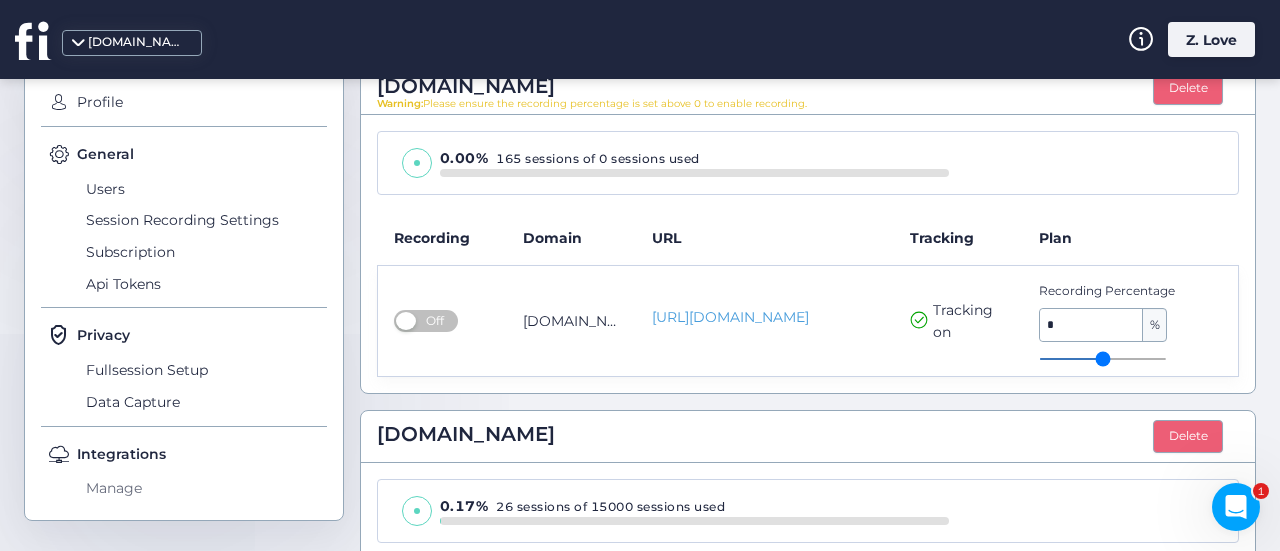 click on "Manage" 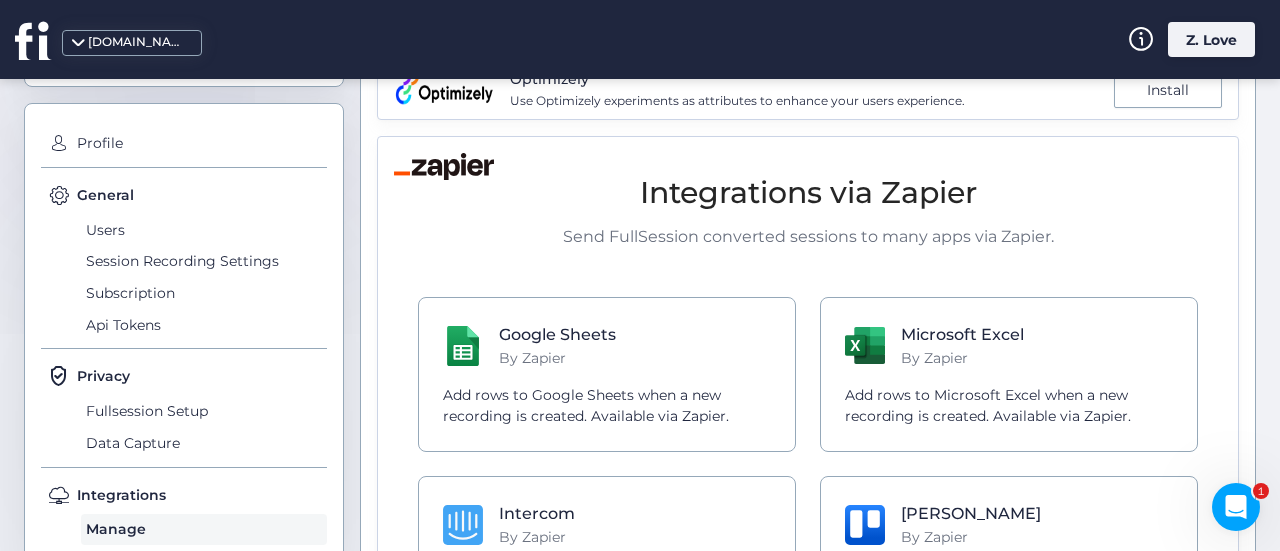 scroll, scrollTop: 0, scrollLeft: 0, axis: both 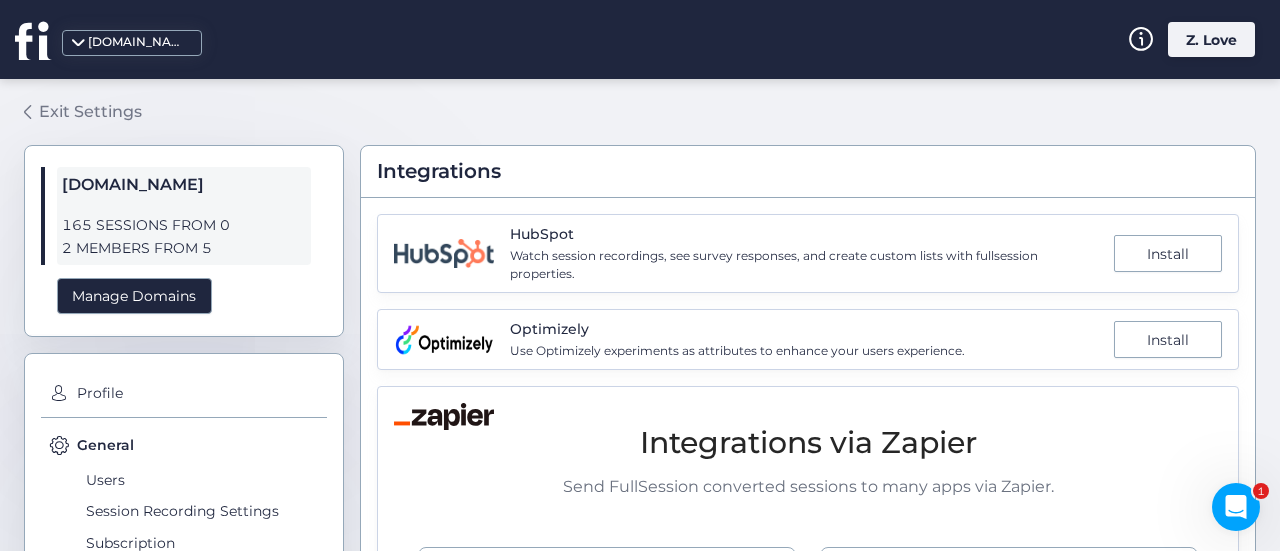 click on "Exit Settings" 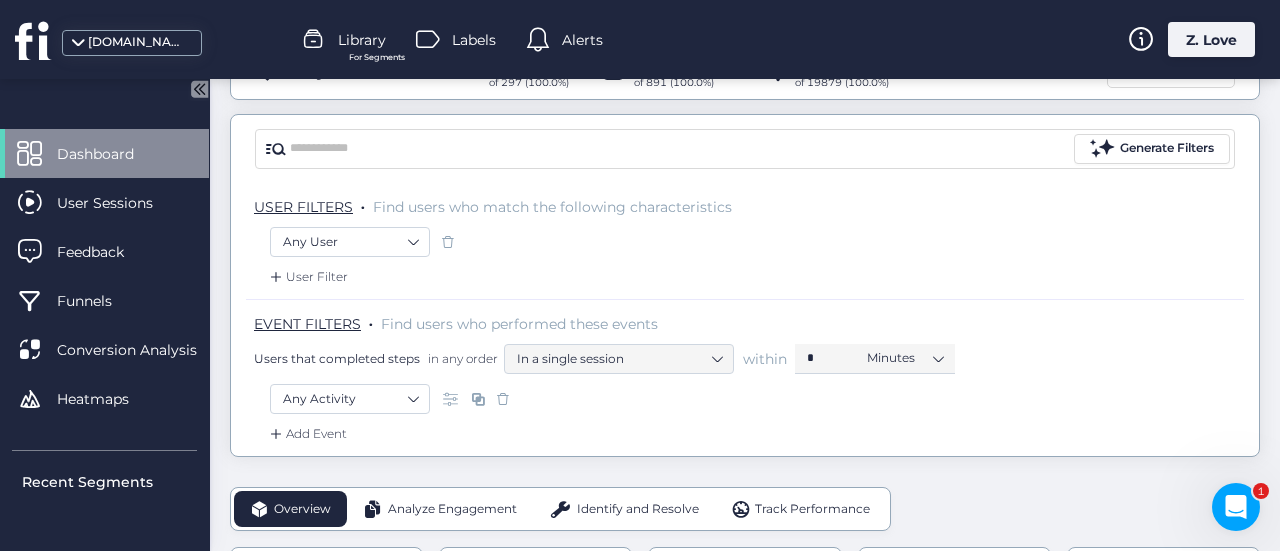 scroll, scrollTop: 0, scrollLeft: 0, axis: both 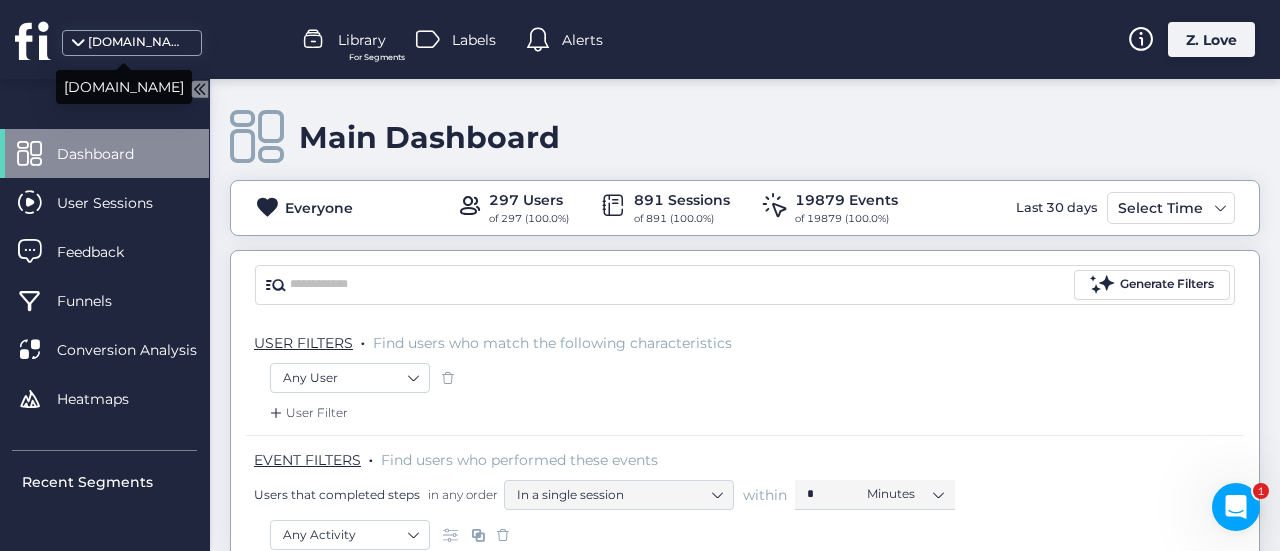 click on "[DOMAIN_NAME]" at bounding box center (132, 43) 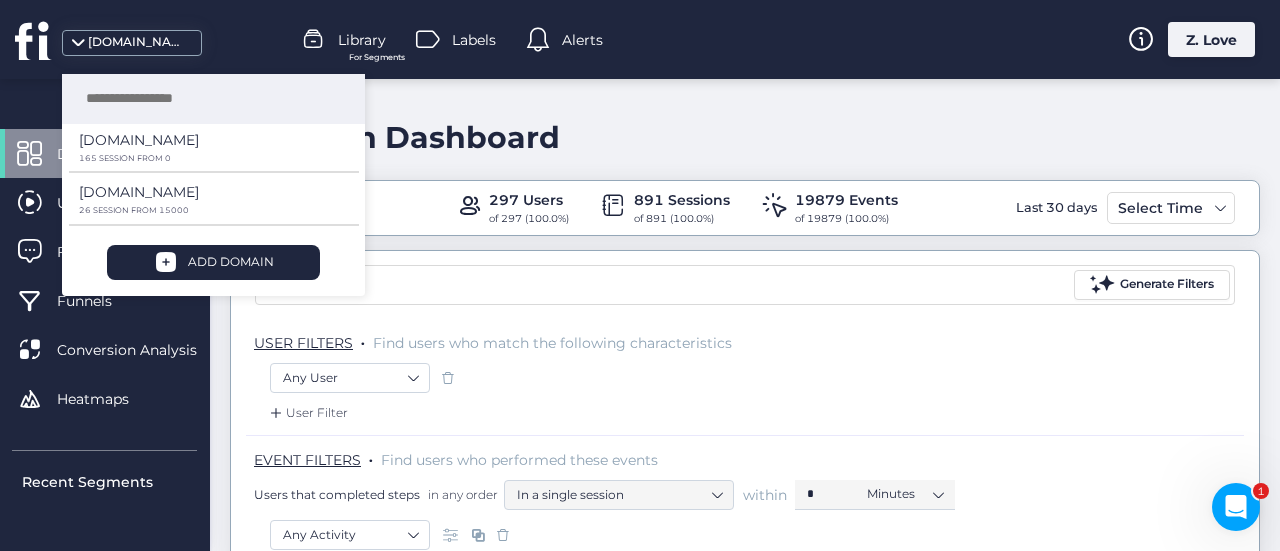 drag, startPoint x: 131, startPoint y: 139, endPoint x: 846, endPoint y: 114, distance: 715.43695 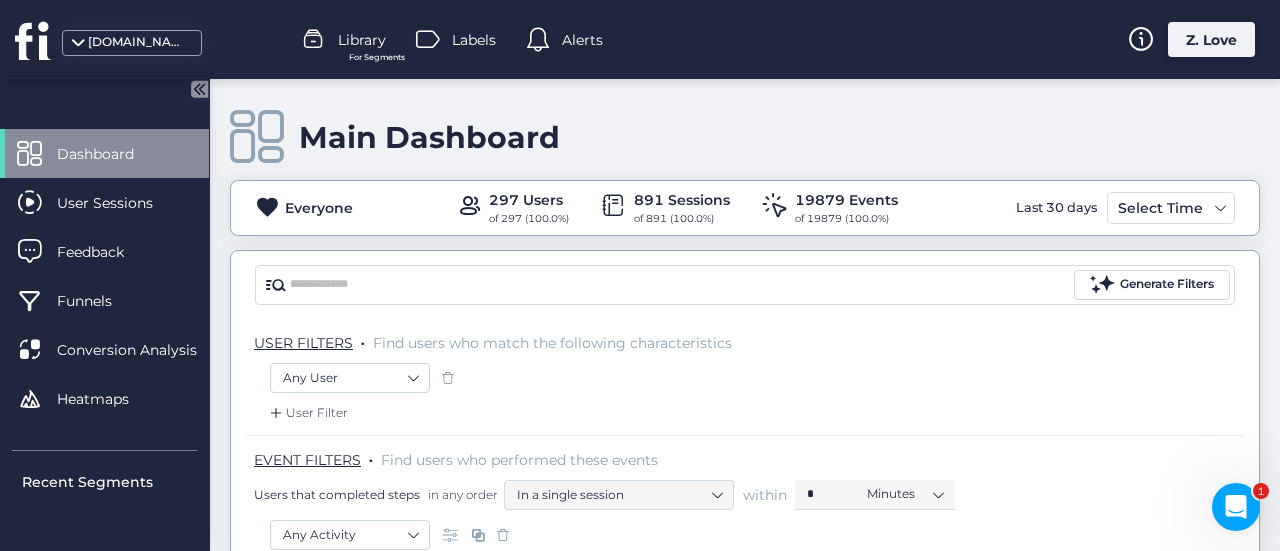 click on "Z. Love" 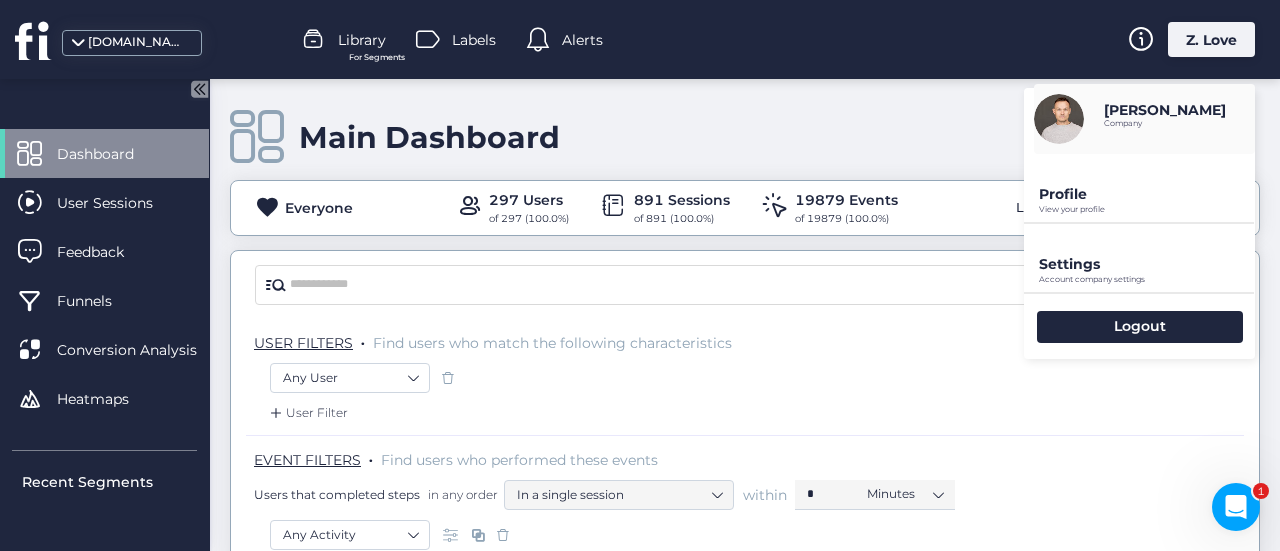 click on "Main Dashboard   Everyone  297 Users of 297 (100.0%) 891 Sessions of 891 (100.0%) 19879 Events of 19879 (100.0%) Last 30 days Select Time Generate Filters USER FILTERS  .  Find users who match the following characteristics  Any User   User Filter  EVENT FILTERS  .   Find users who performed these events  Users that completed steps  in any order  In a single session   within  *  Minutes   Any Activity   Add Event" 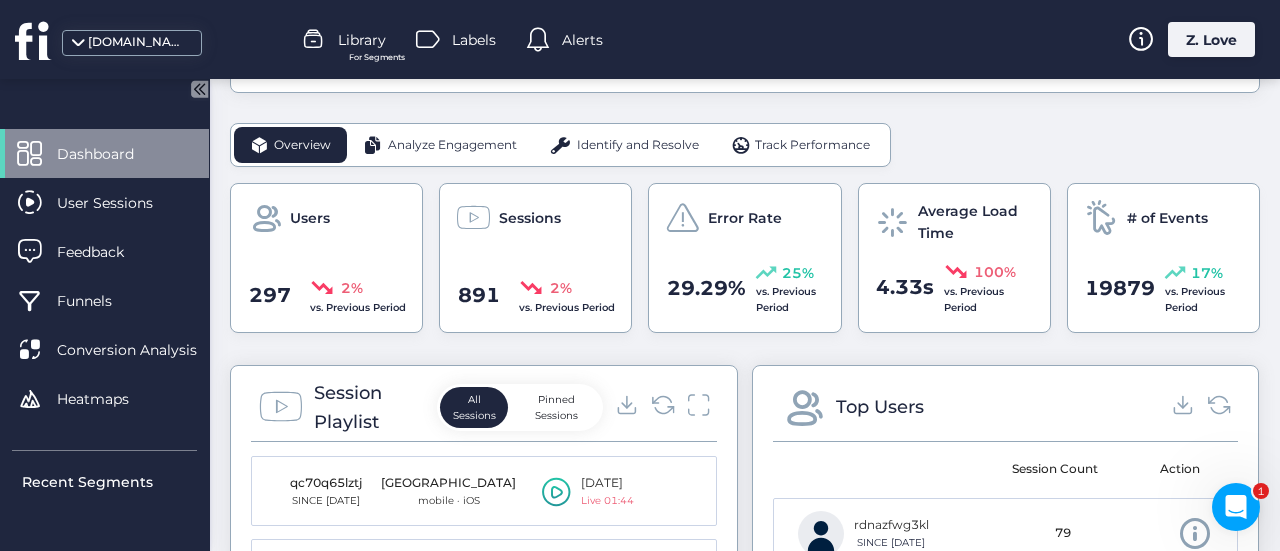scroll, scrollTop: 700, scrollLeft: 0, axis: vertical 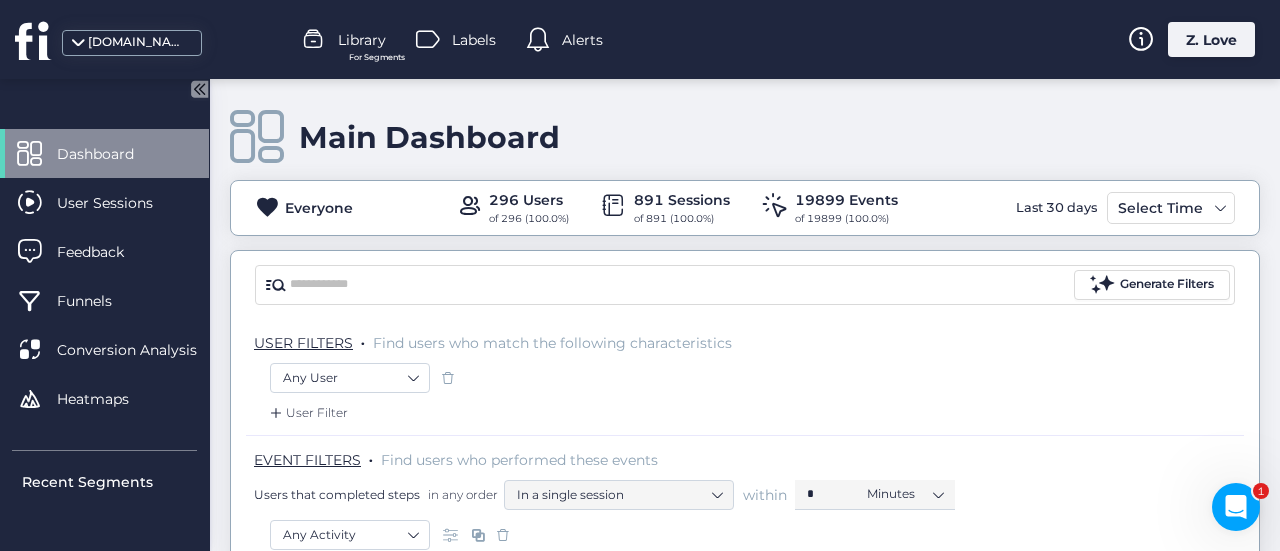 click on "Z. Love" 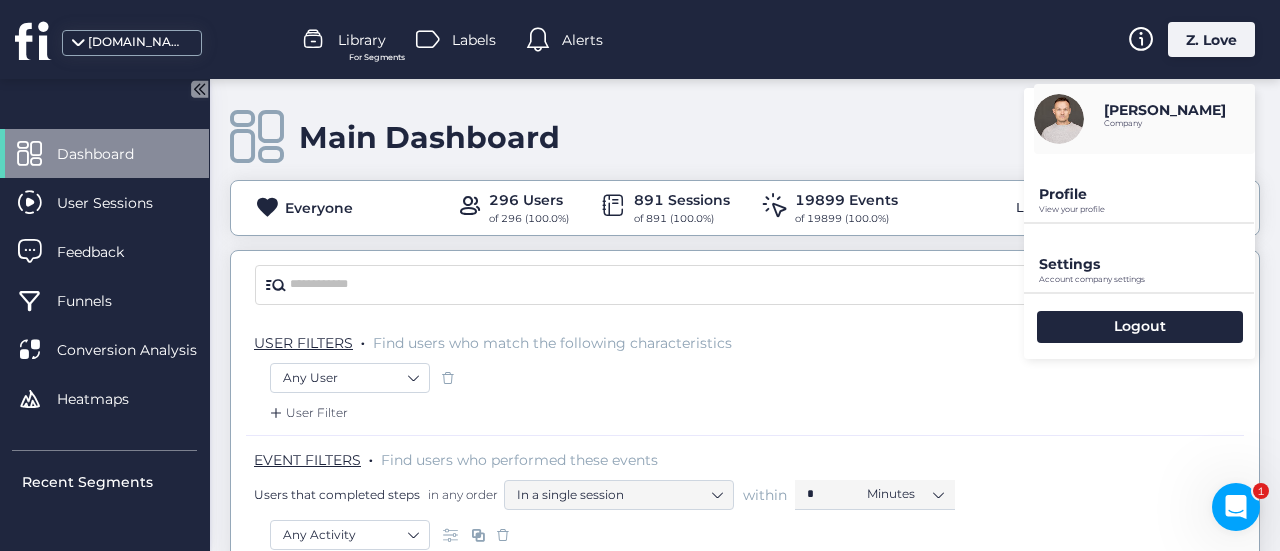 click on "Settings" at bounding box center [1147, 194] 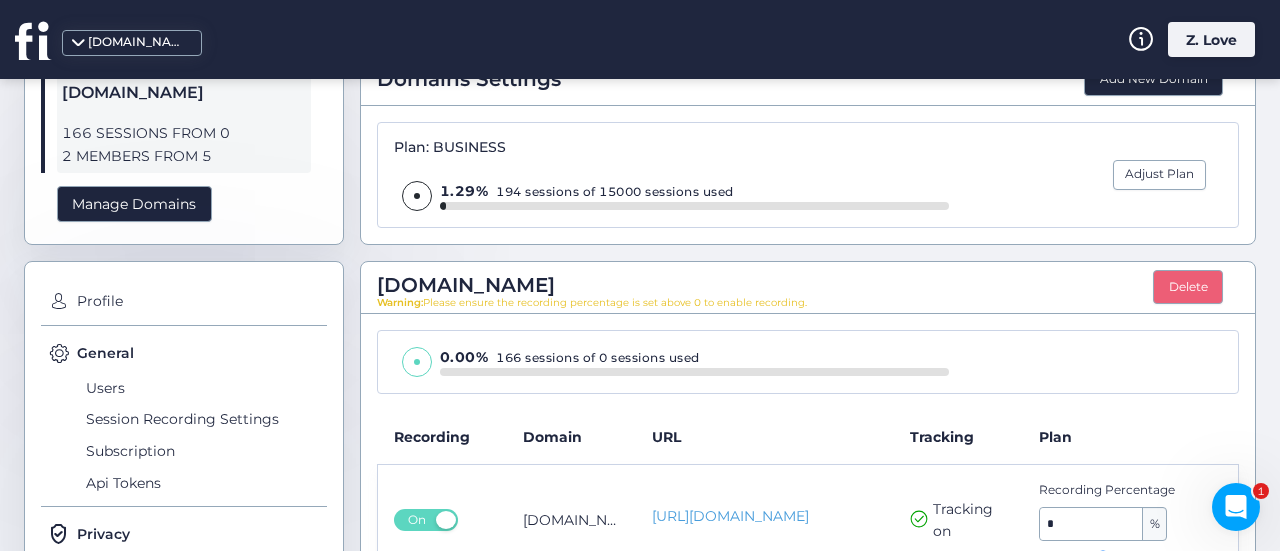 scroll, scrollTop: 200, scrollLeft: 0, axis: vertical 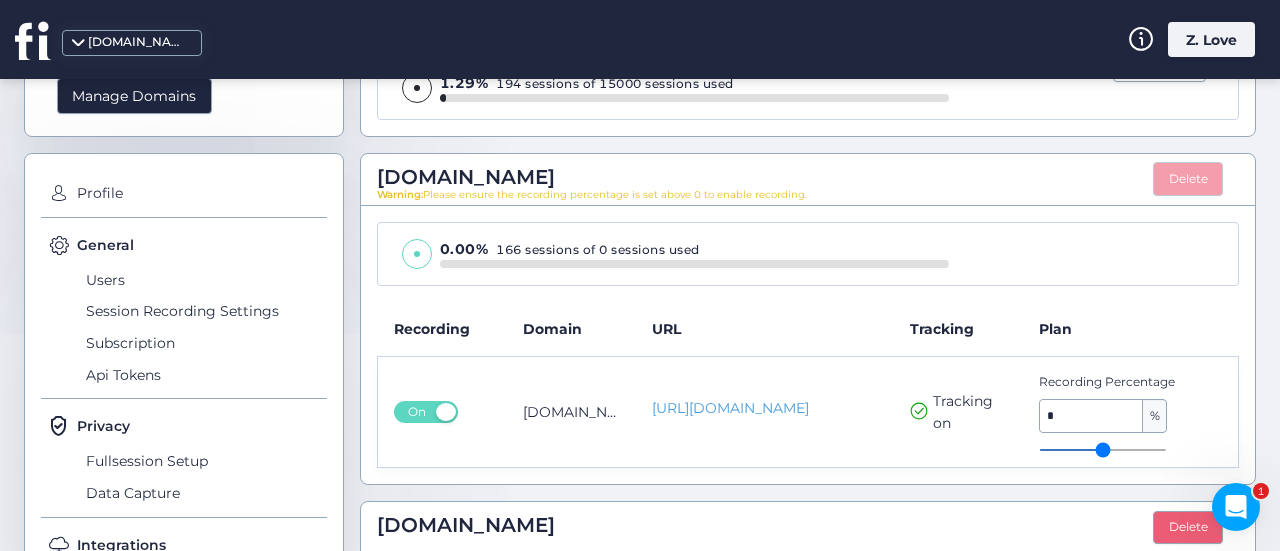 click on "Delete" 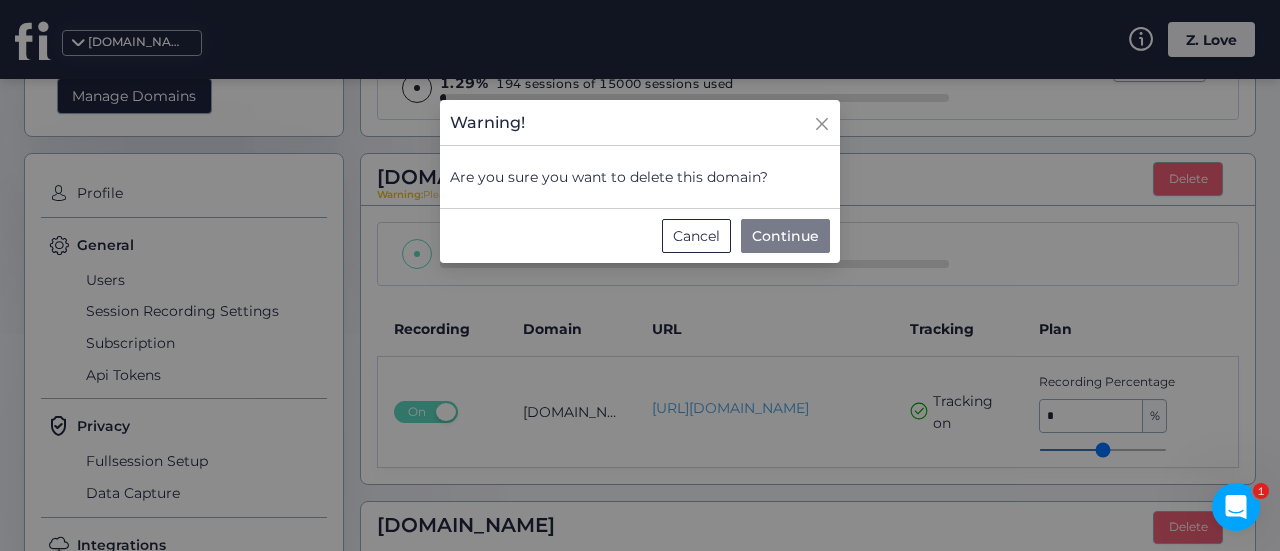 click on "Continue" at bounding box center [785, 236] 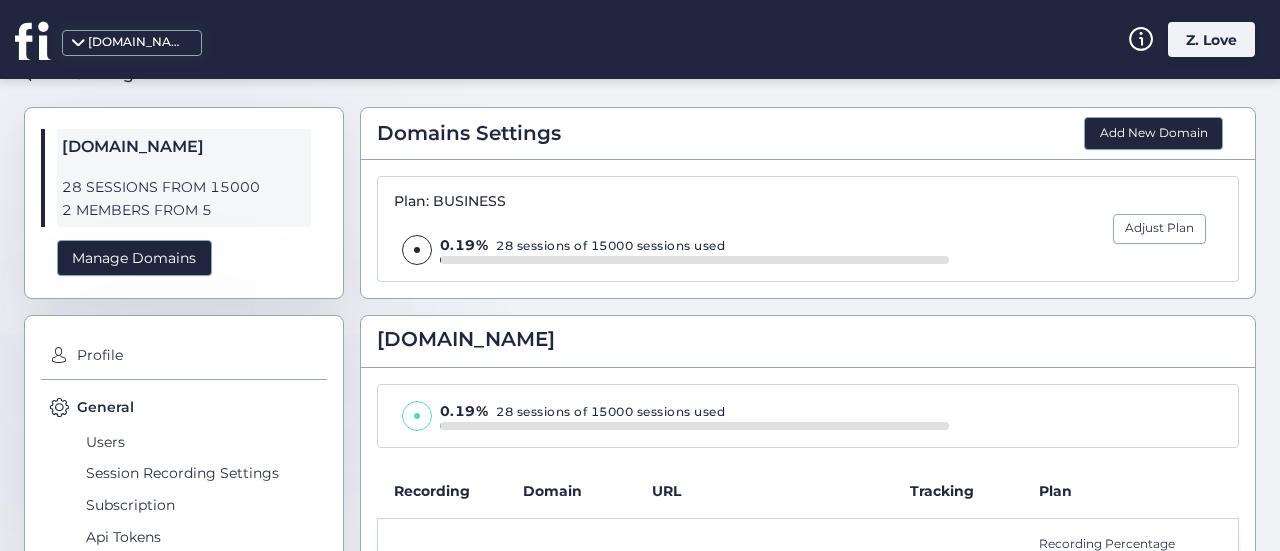 scroll, scrollTop: 0, scrollLeft: 0, axis: both 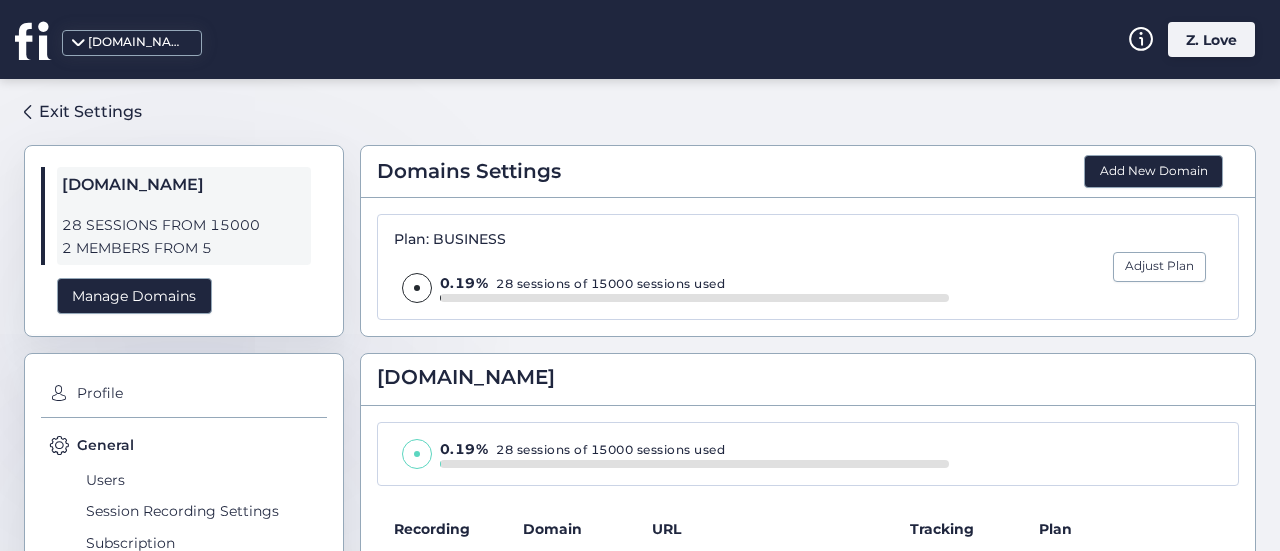 click on "Domains Settings  Add New Domain  Plan: BUSINESS 0.19%  28 sessions of 15000 sessions used   Adjust Plan  providwell.com 0.19%  28 sessions of 15000 sessions used  Recording Domain URL Tracking Plan On providwell.com Providwell.com Tracking on Recording Percentage *** %" 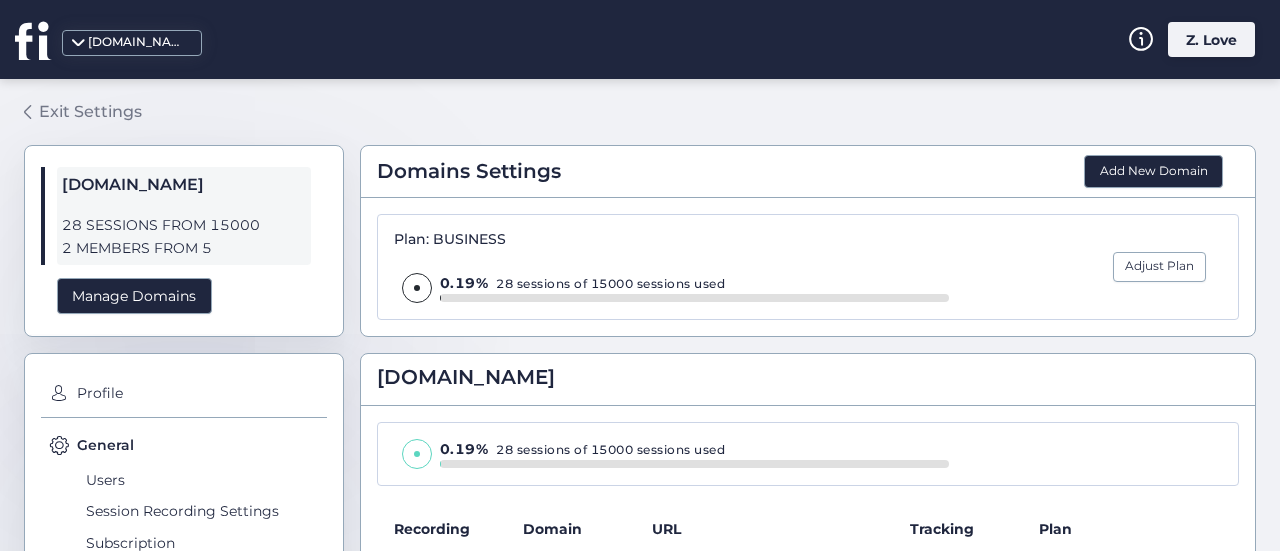 click on "Exit Settings" 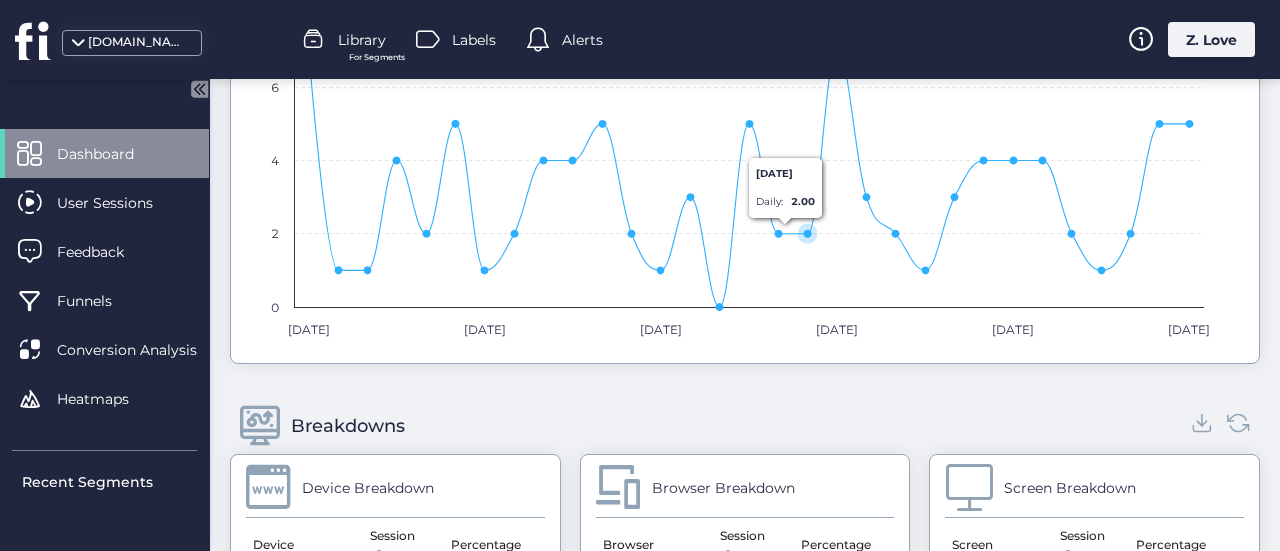 scroll, scrollTop: 1900, scrollLeft: 0, axis: vertical 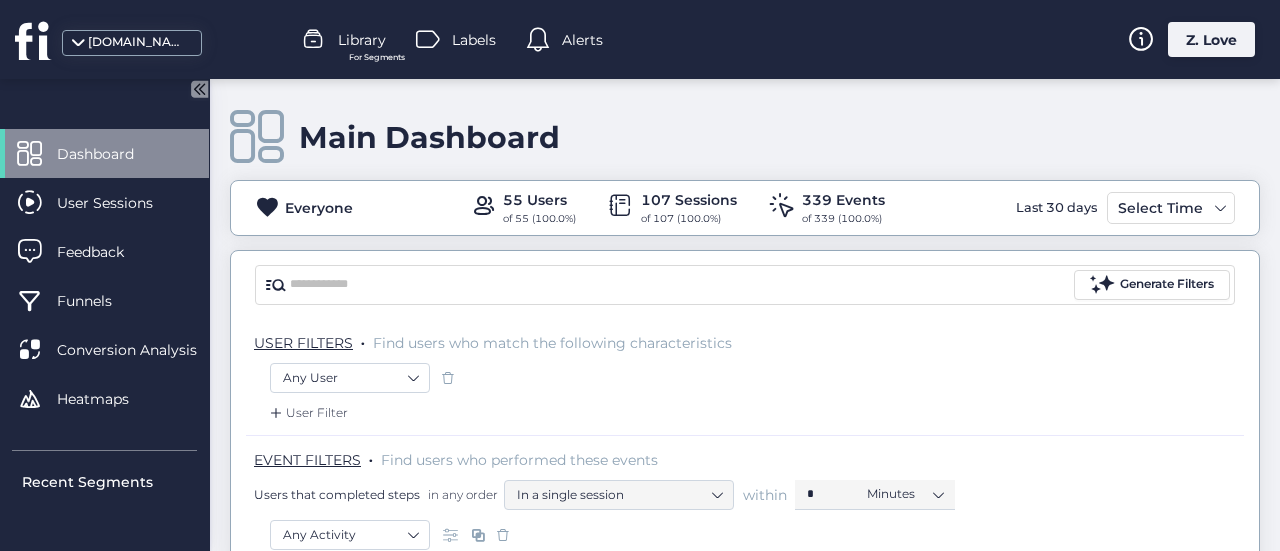 click on "Z. Love" 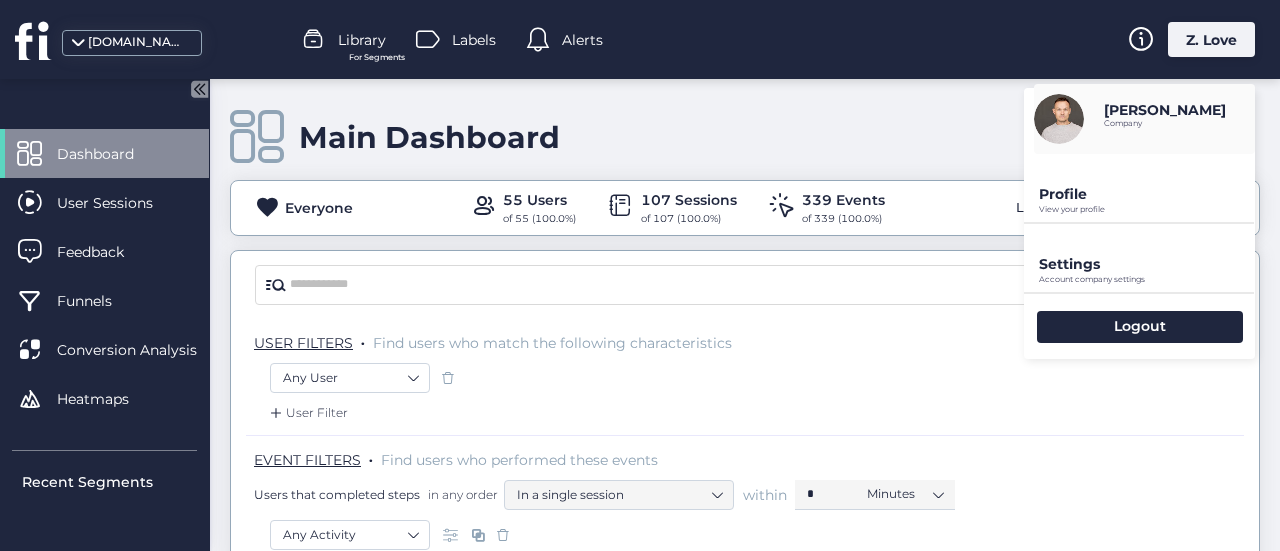 click on "providwell.com Library For Segments Labels Alerts  Z. Love" 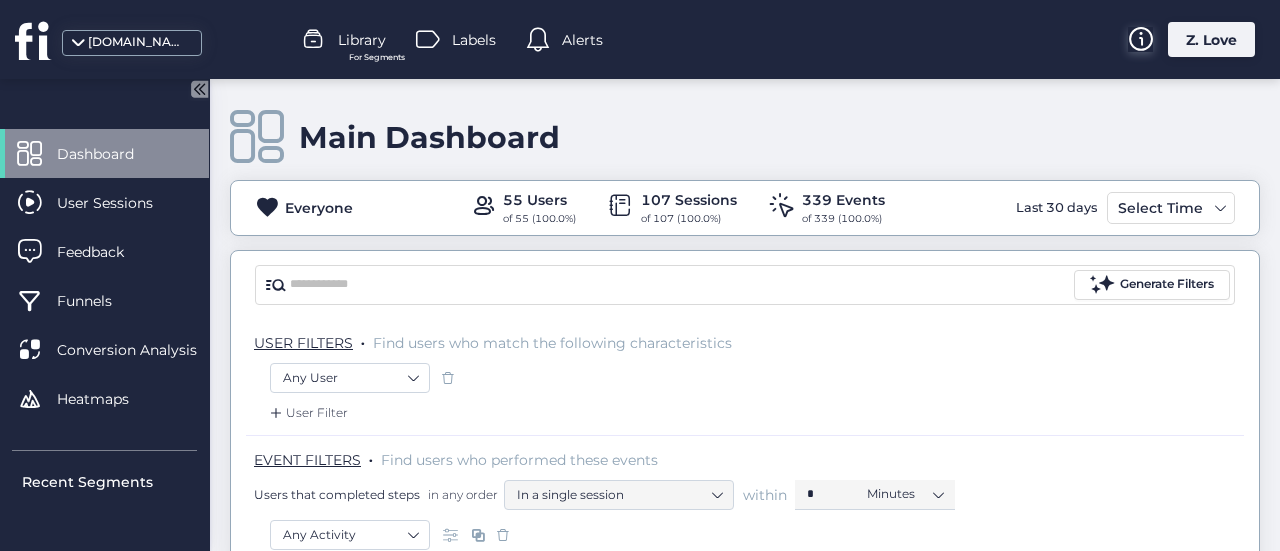 click on "providwell.com Library For Segments Labels Alerts  Z. Love" 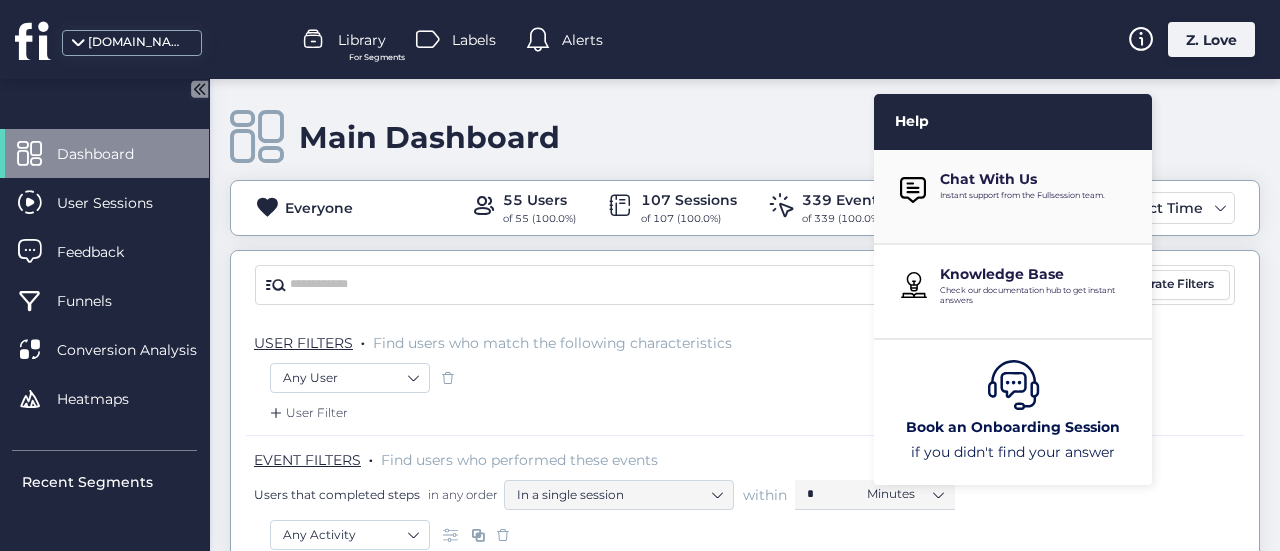 click on "Chat With Us" at bounding box center (1038, 179) 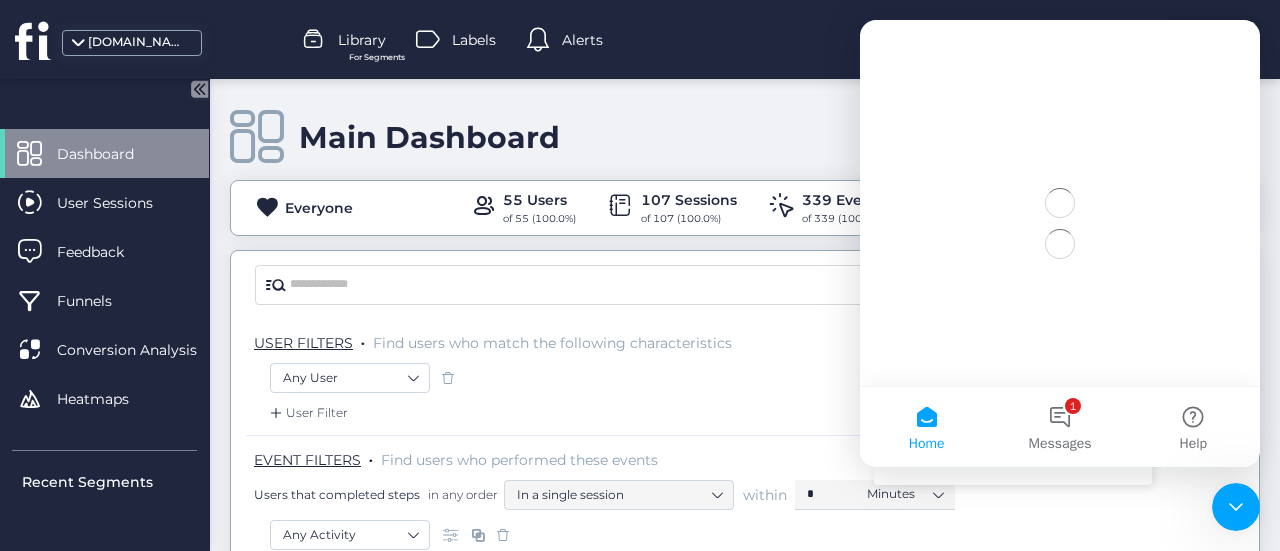 scroll, scrollTop: 0, scrollLeft: 0, axis: both 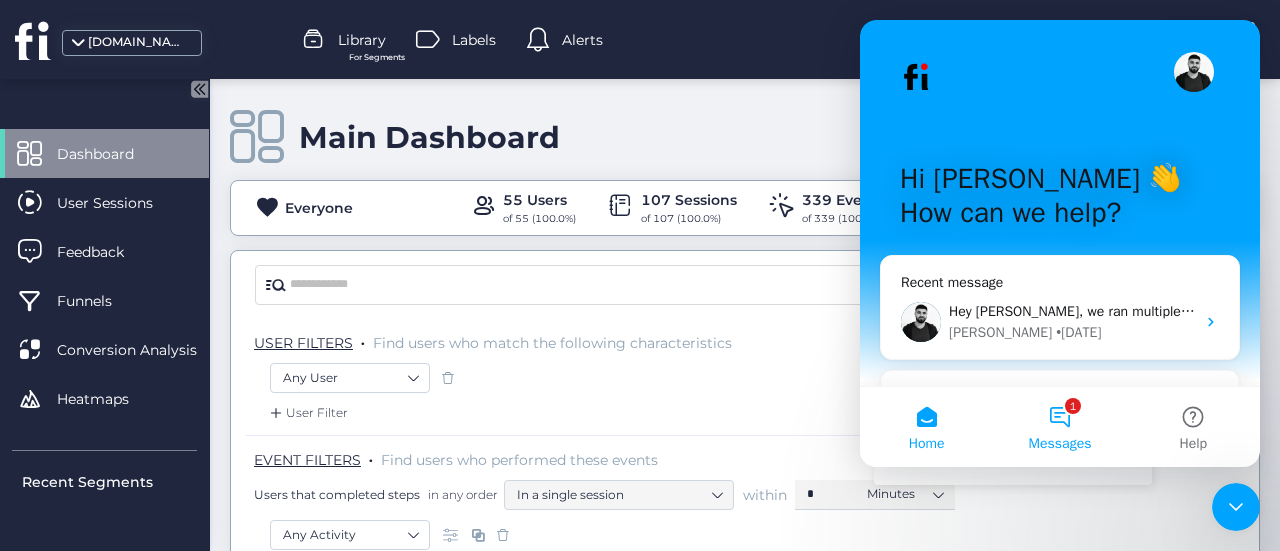 click on "1 Messages" at bounding box center (1059, 427) 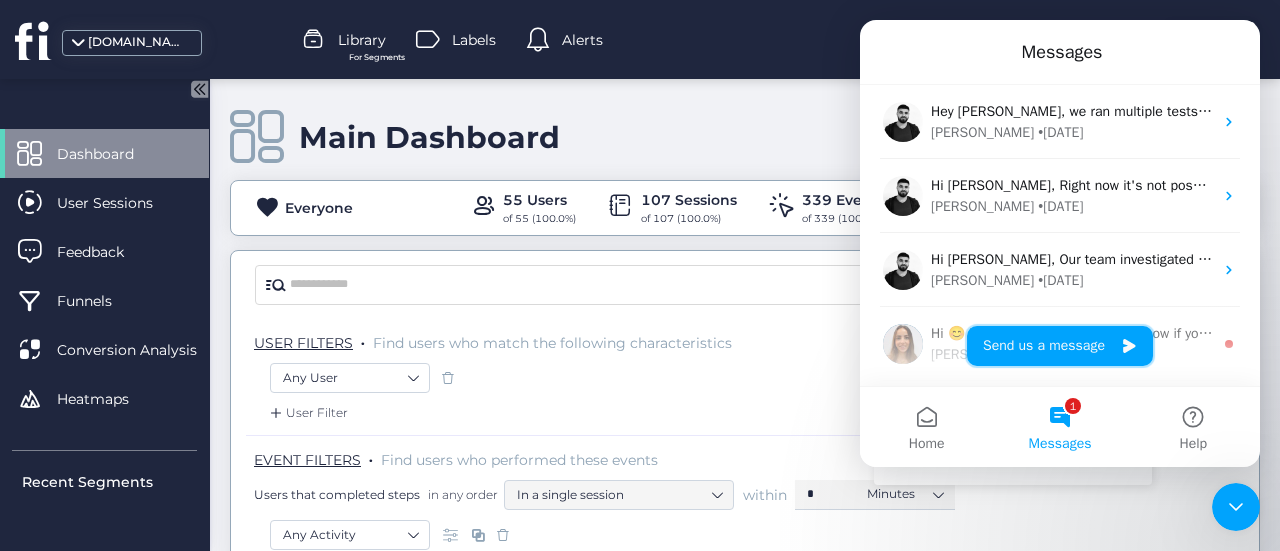 click on "Send us a message" at bounding box center [1060, 346] 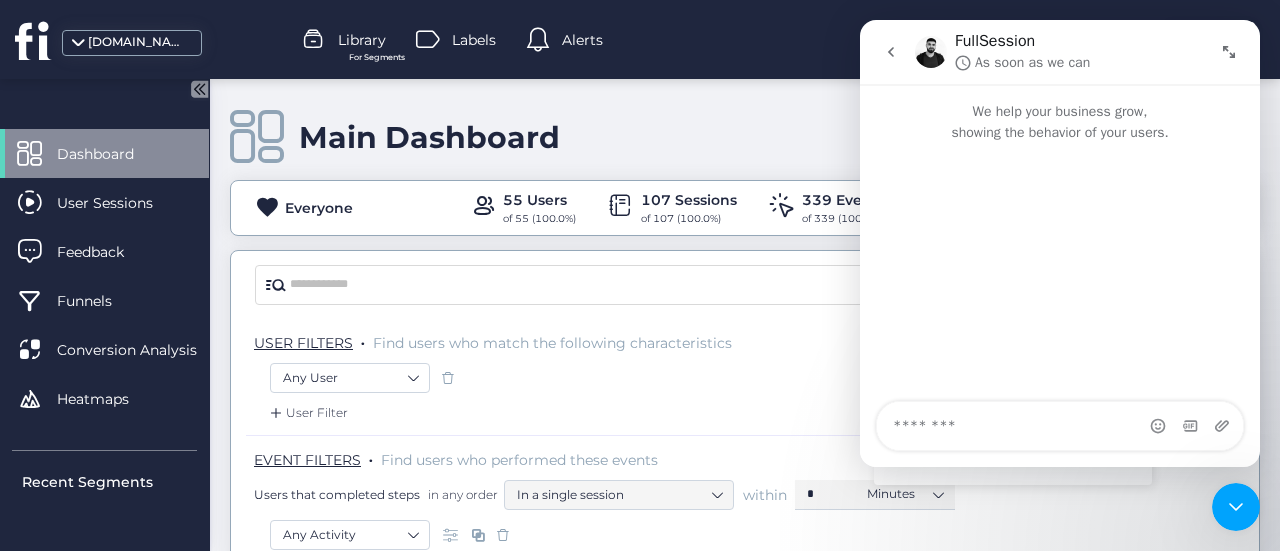 drag, startPoint x: 998, startPoint y: 439, endPoint x: 968, endPoint y: 422, distance: 34.48188 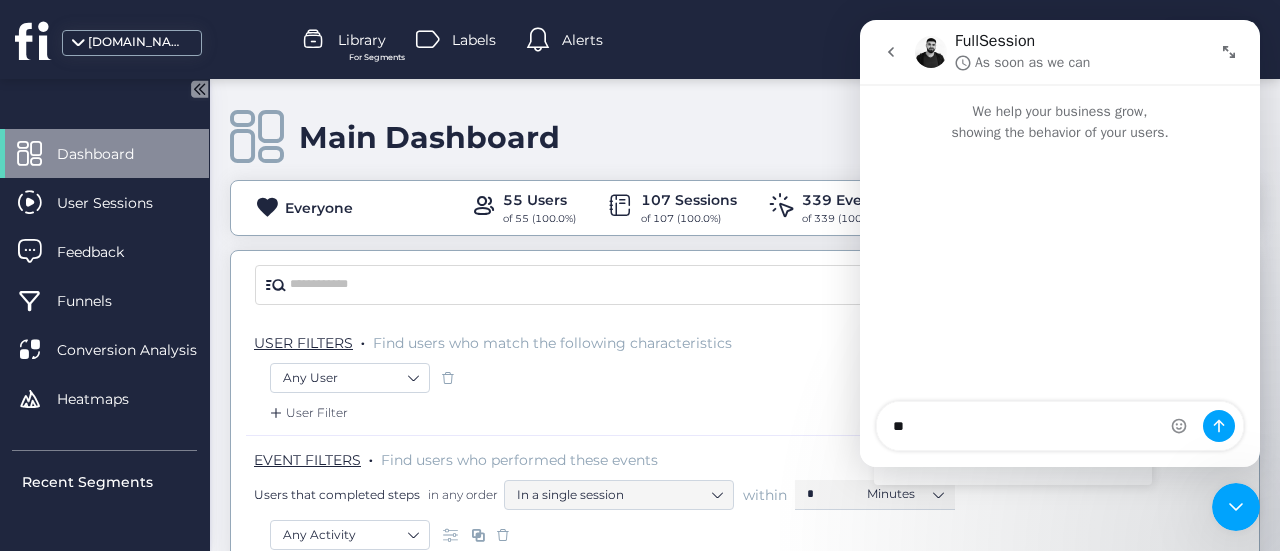 type on "*" 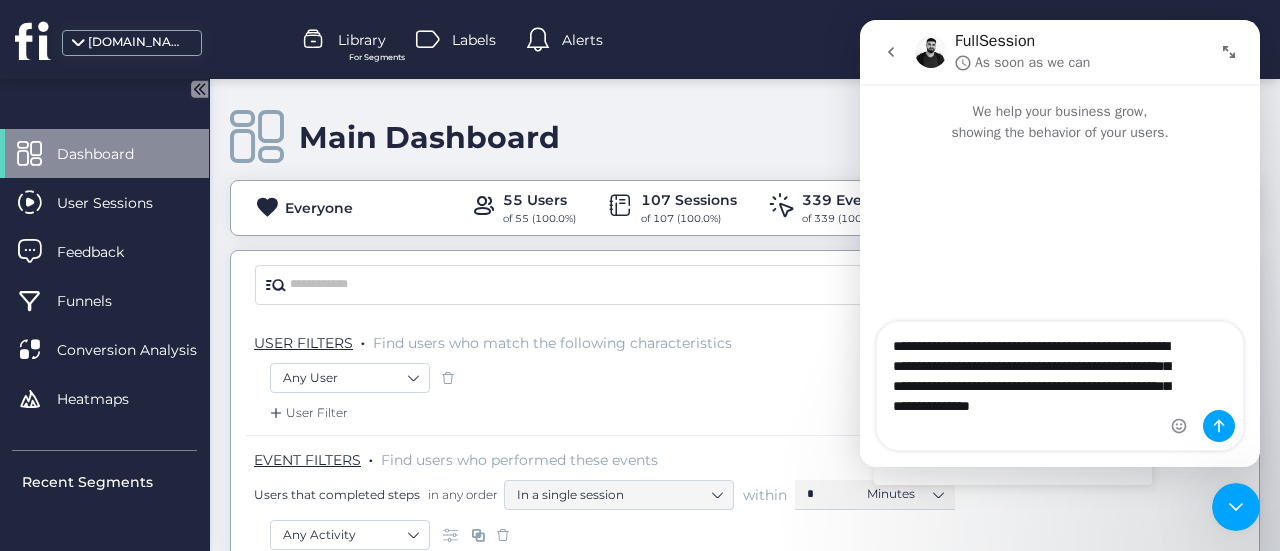 click on "**********" at bounding box center [1060, 386] 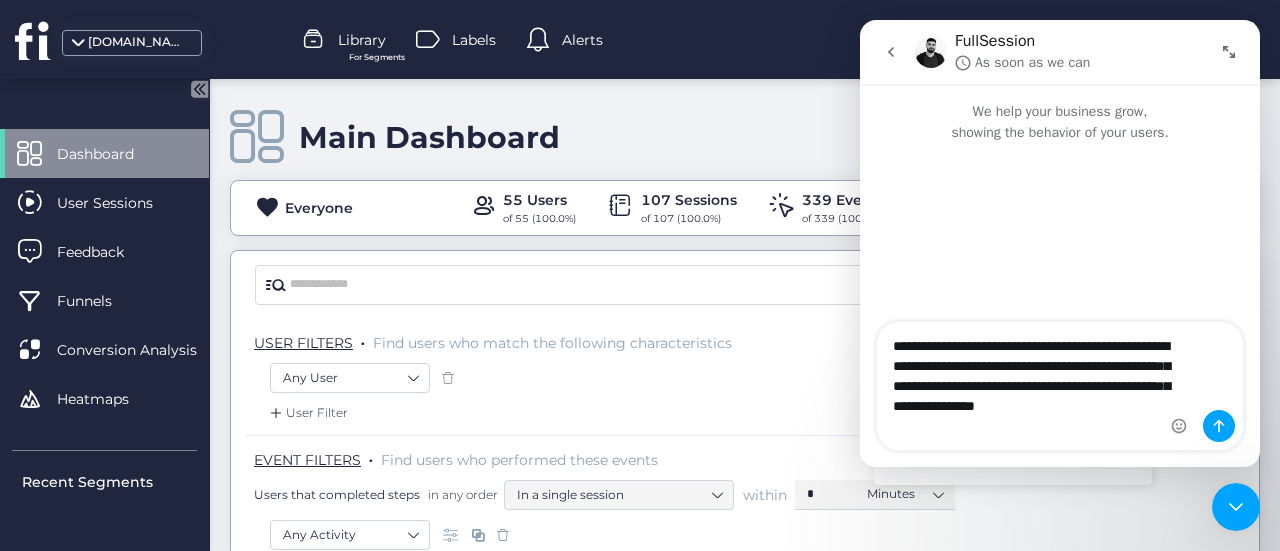 click on "**********" at bounding box center (1060, 386) 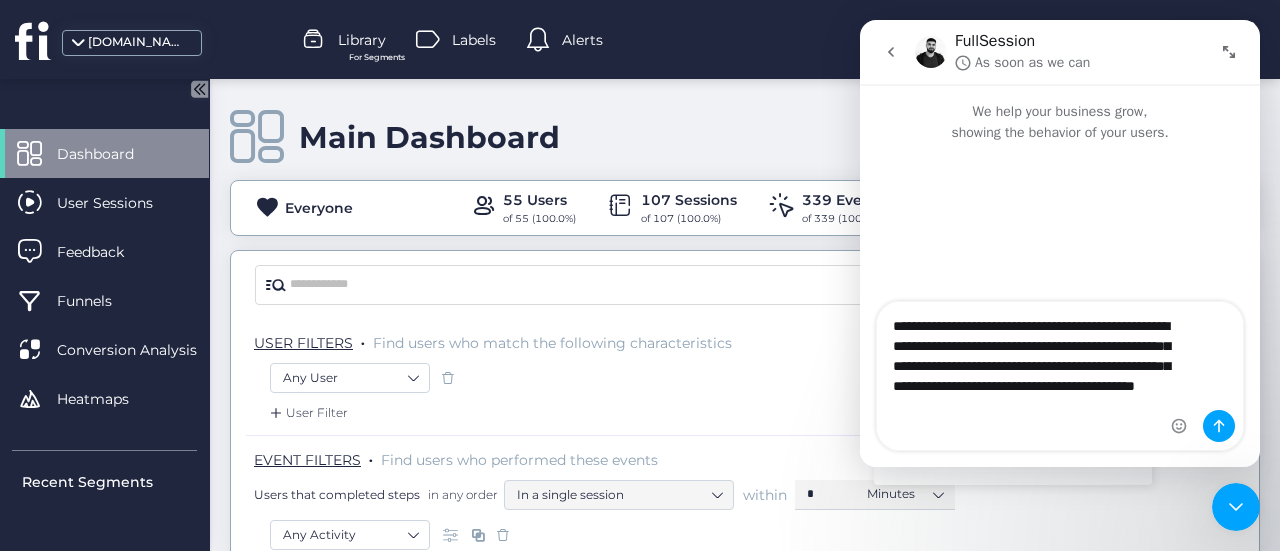 type on "**********" 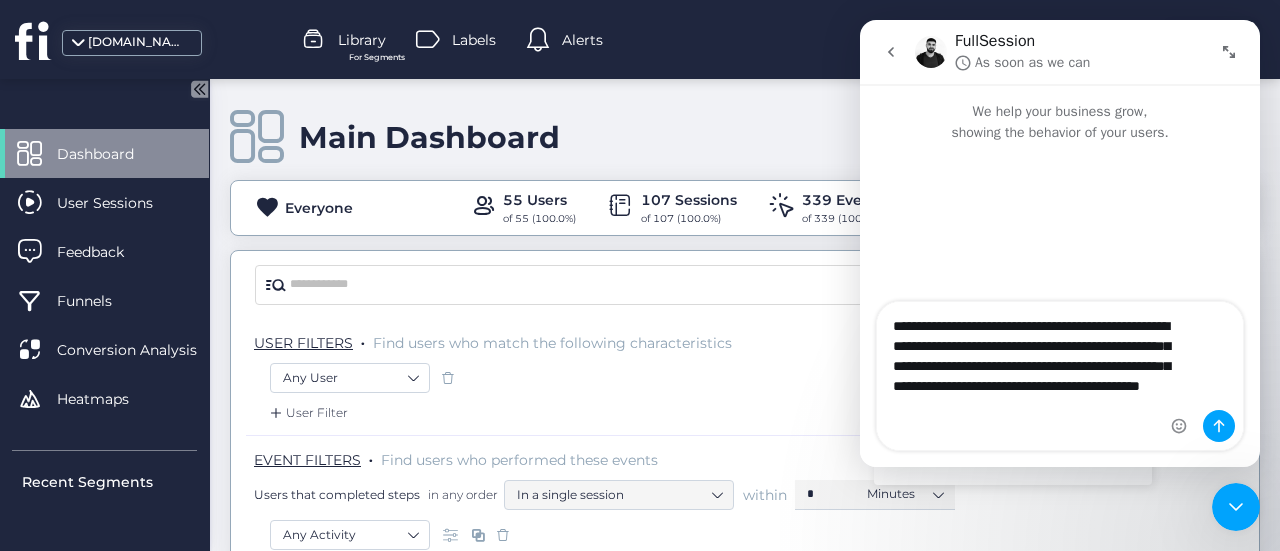type 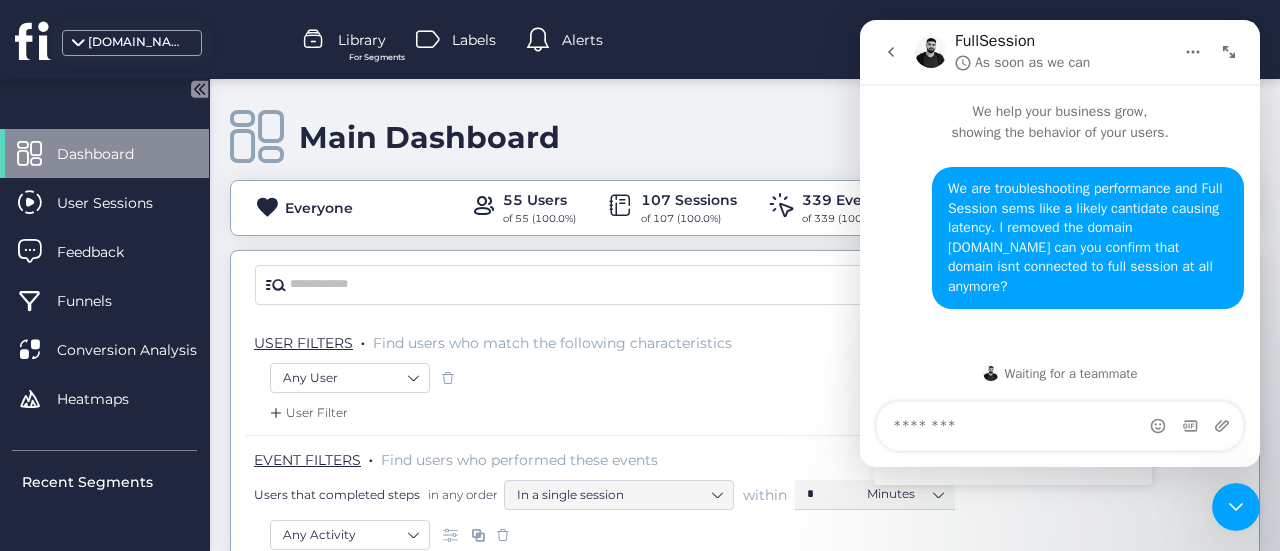 click on "Library For Segments Labels Alerts" at bounding box center [580, 40] 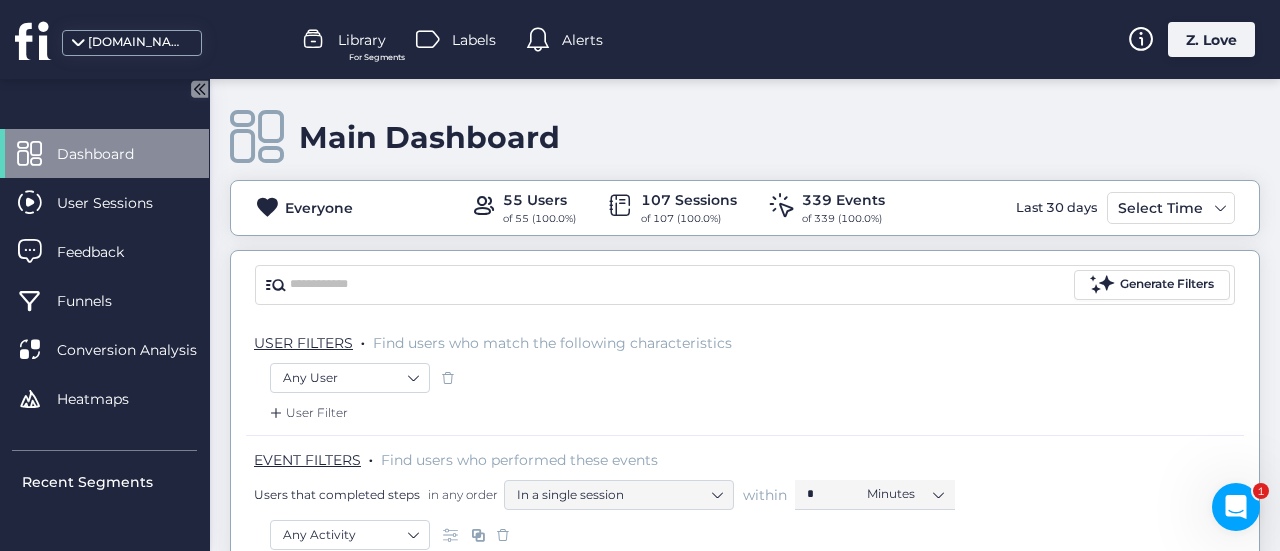 scroll, scrollTop: 0, scrollLeft: 0, axis: both 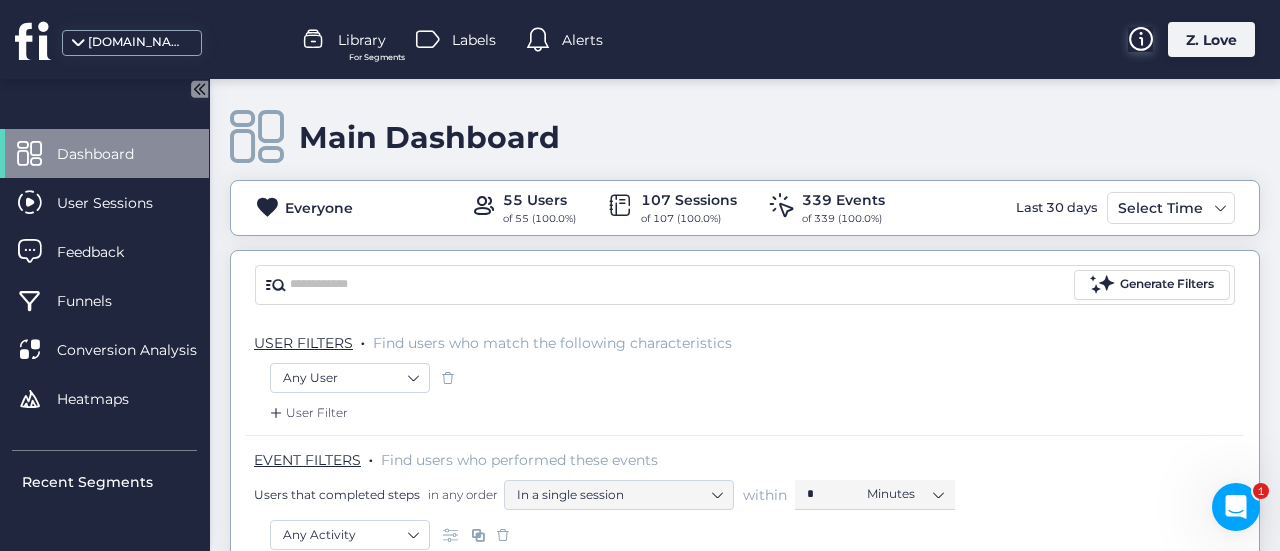 click 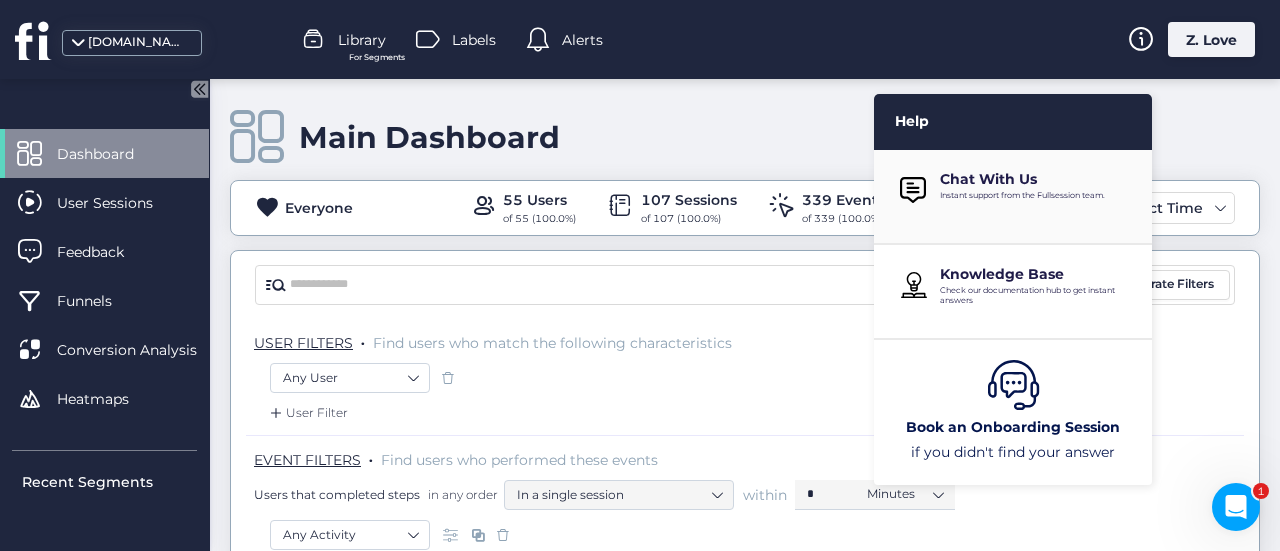 click on "Chat With Us Instant support from the Fullsession team." at bounding box center [1038, 190] 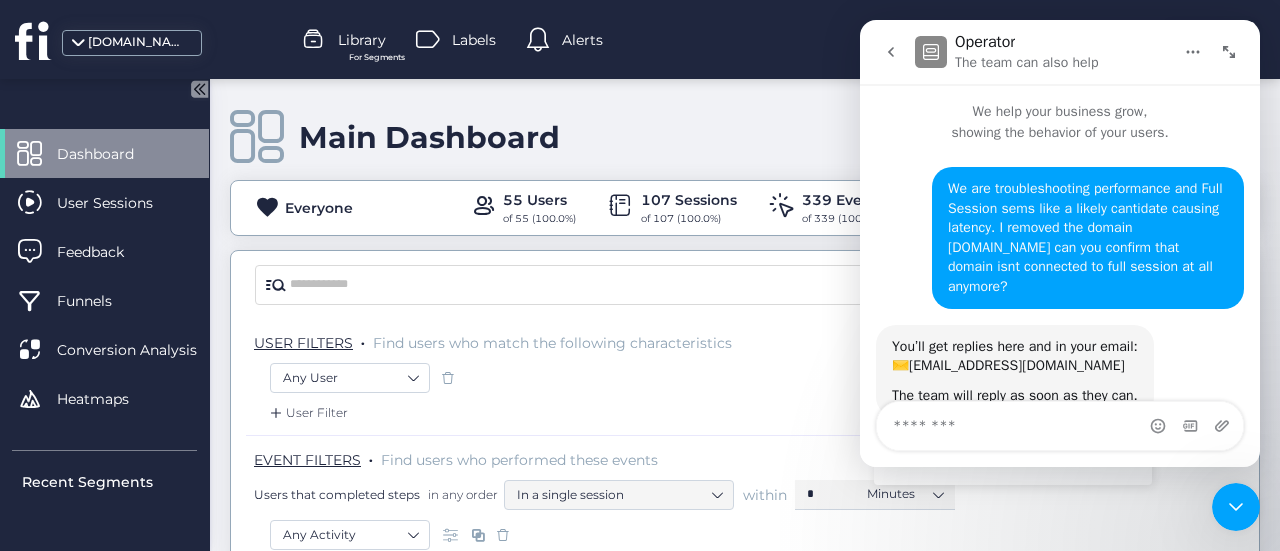 scroll, scrollTop: 56, scrollLeft: 0, axis: vertical 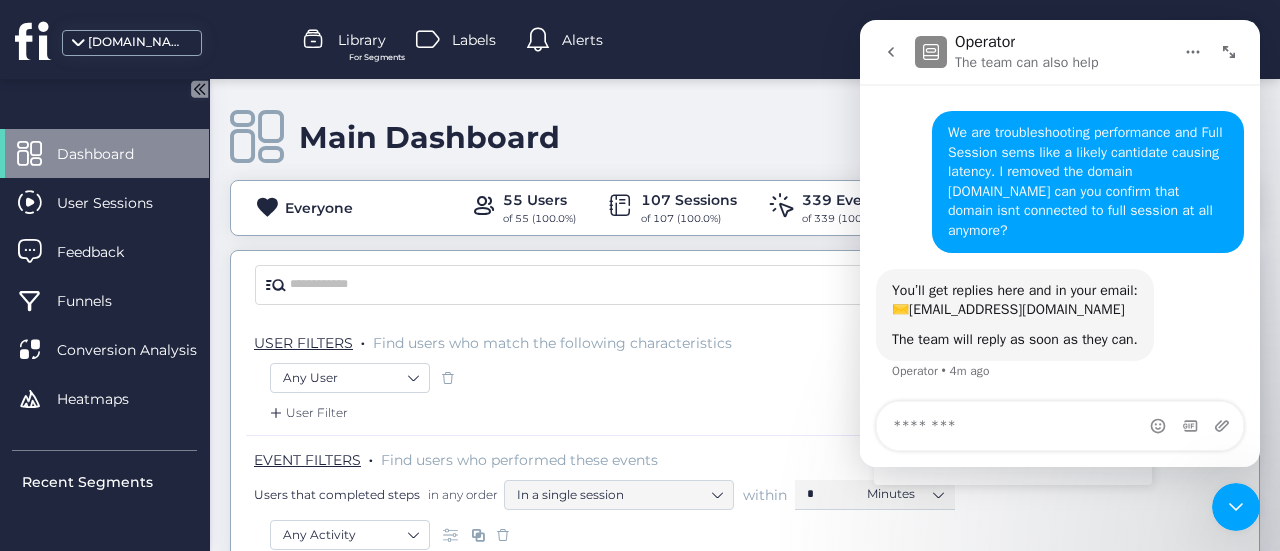 click on "Library For Segments Labels Alerts" at bounding box center (580, 40) 